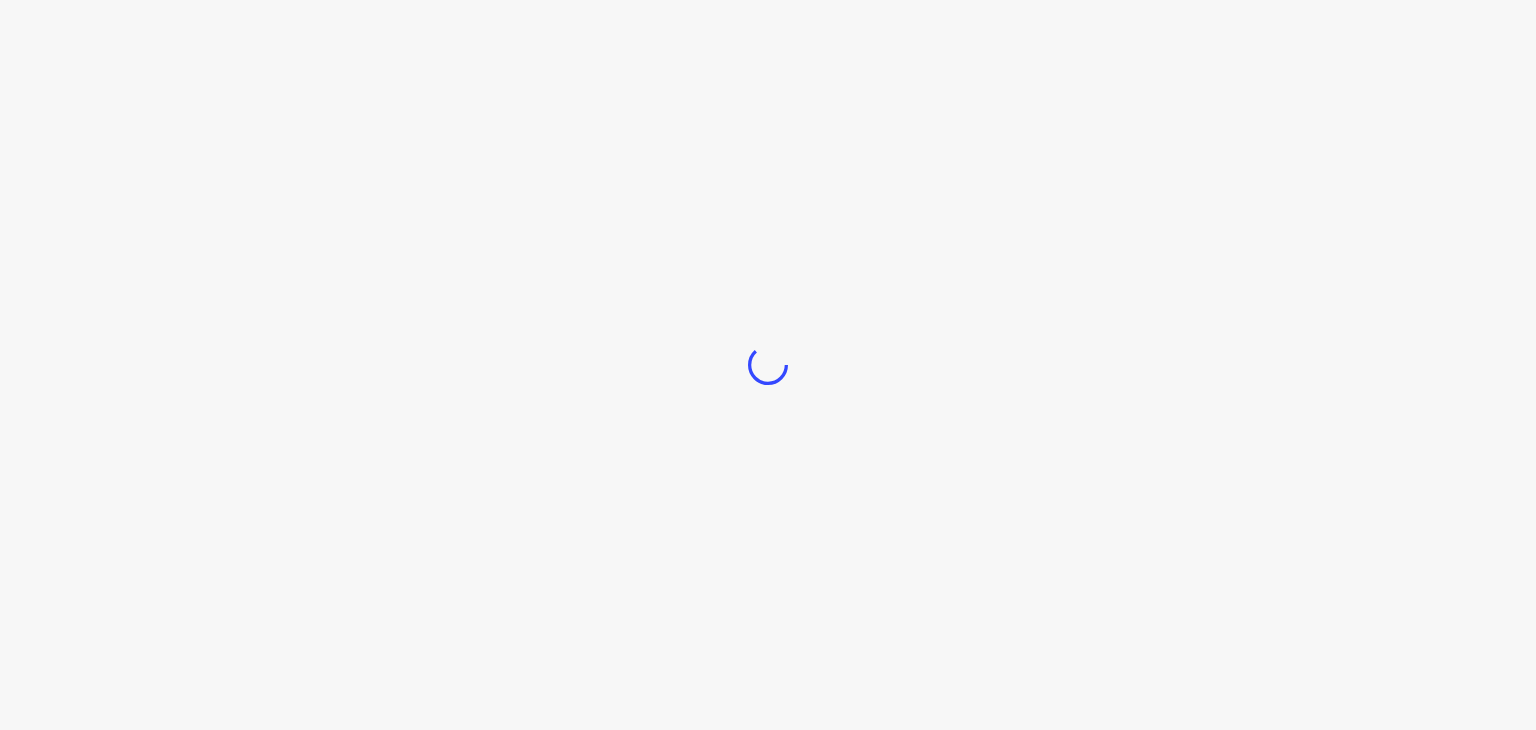 scroll, scrollTop: 0, scrollLeft: 0, axis: both 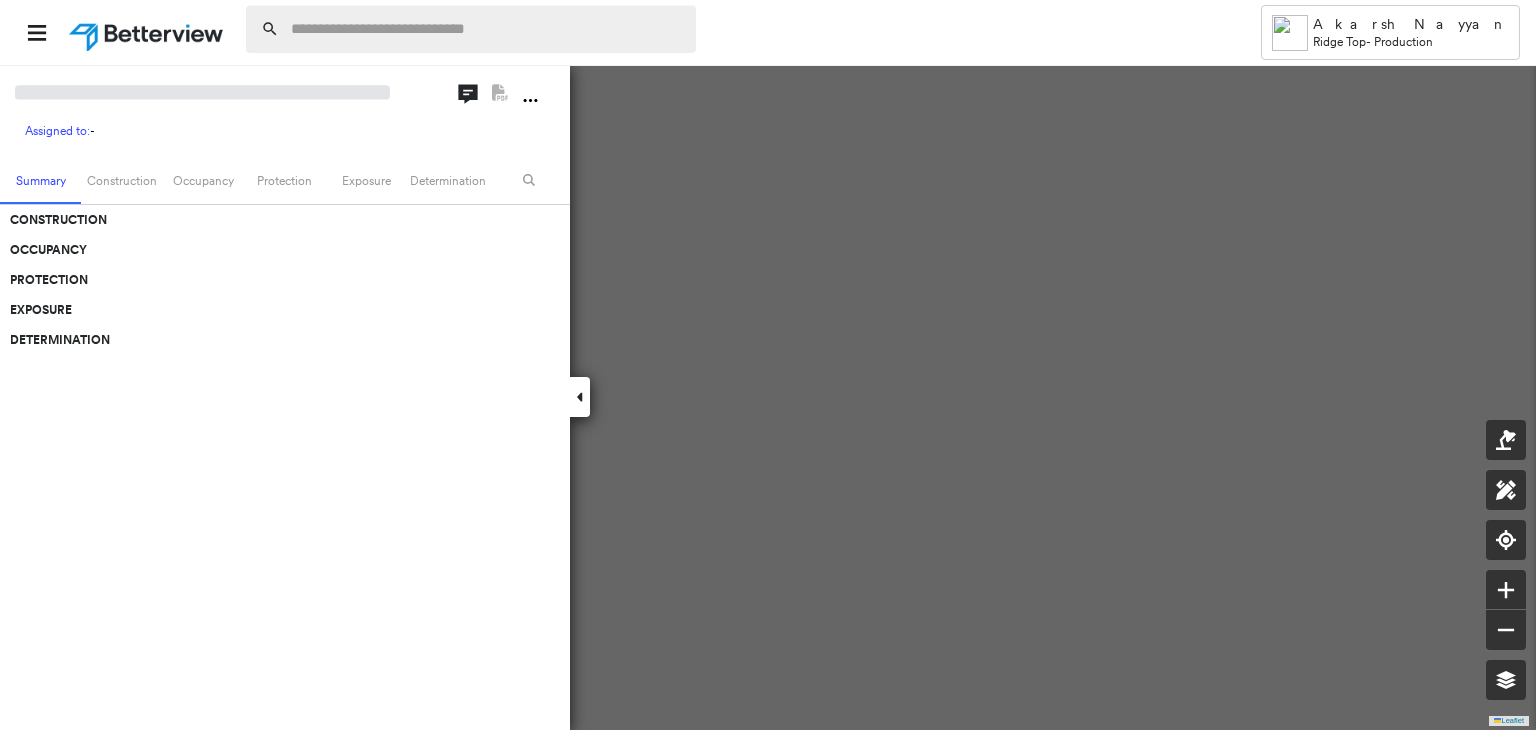 click at bounding box center [487, 29] 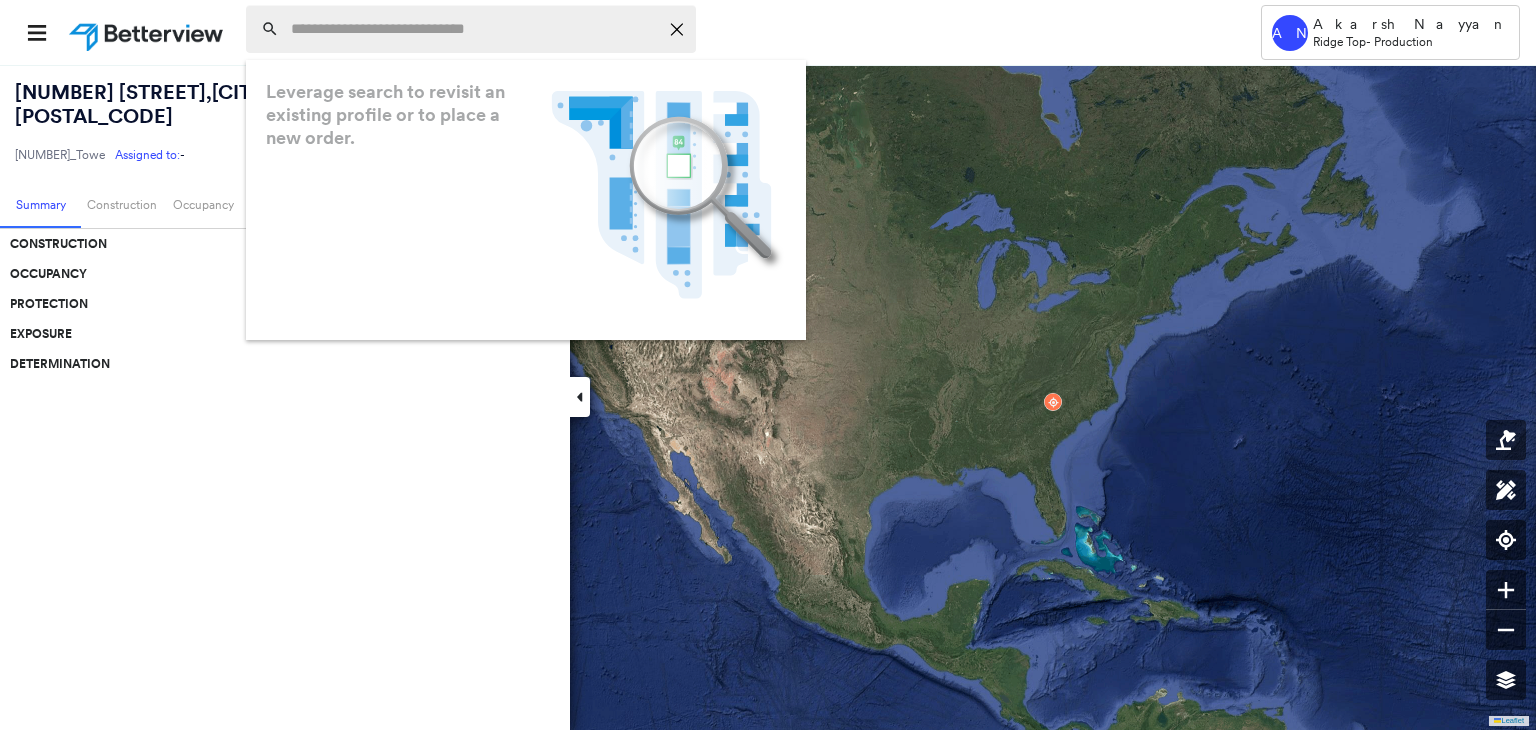 paste on "**********" 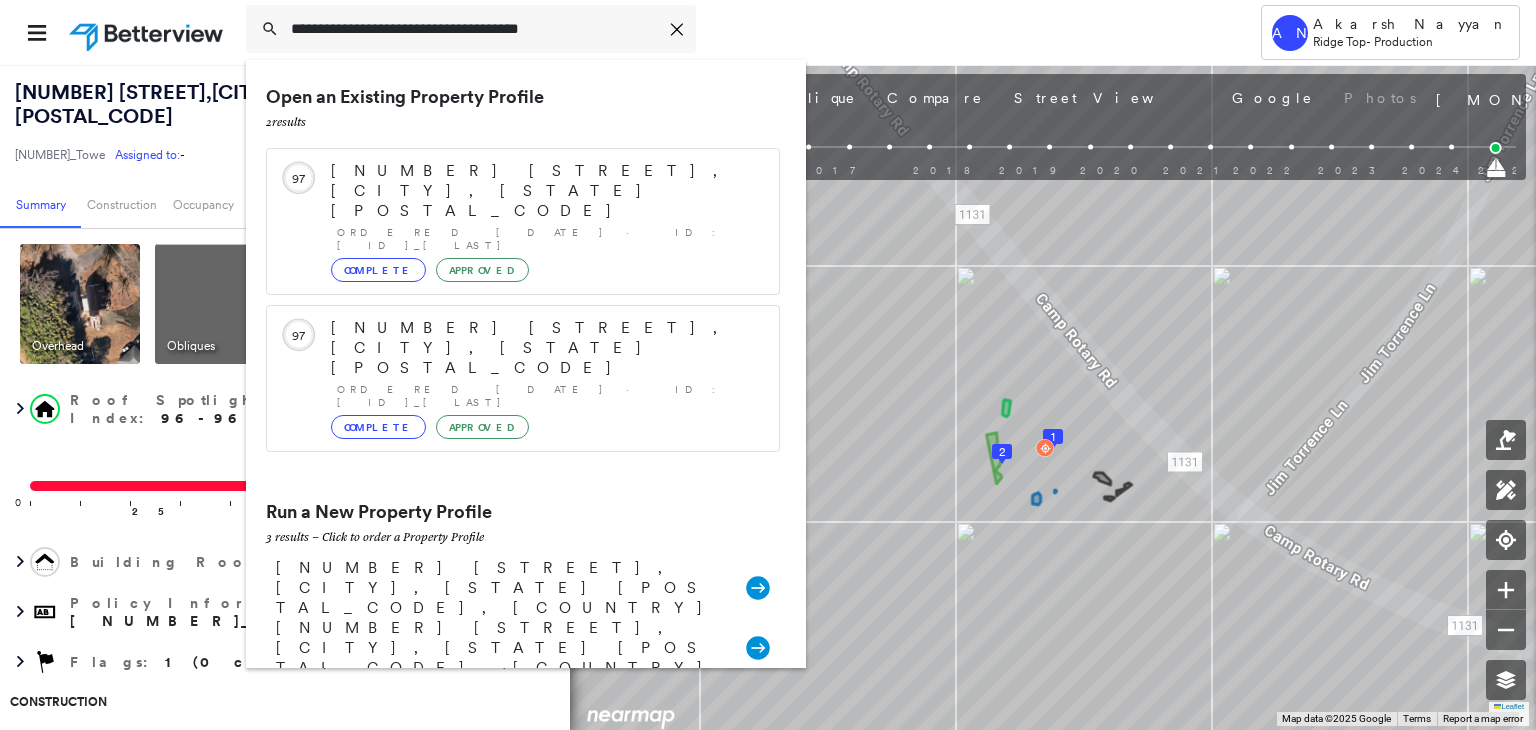 type on "**********" 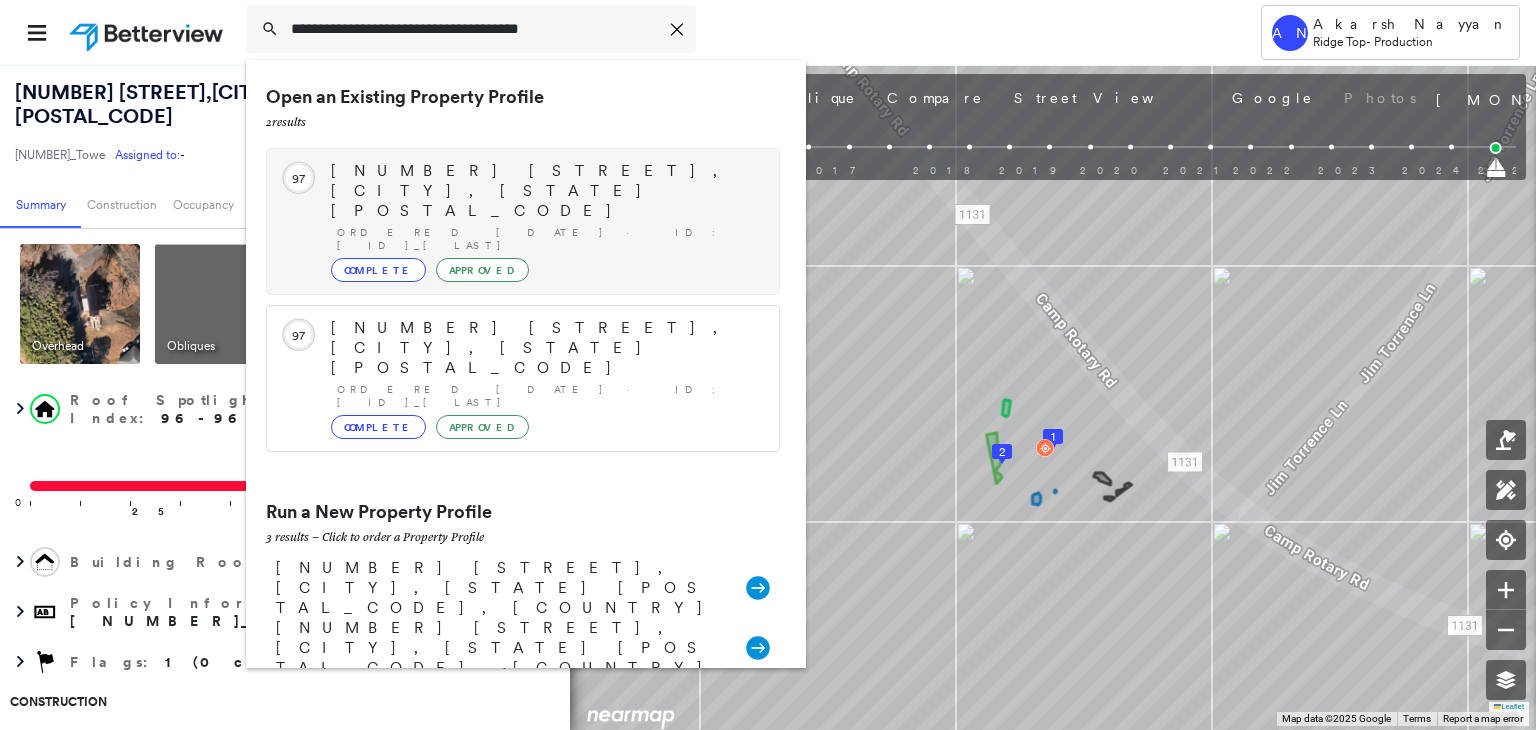click on "[NUMBER] [STREET], [CITY], [STATE] [POSTAL_CODE] Ordered [DATE] · ID: [ID]_[LAST] Complete Approved" at bounding box center [545, 221] 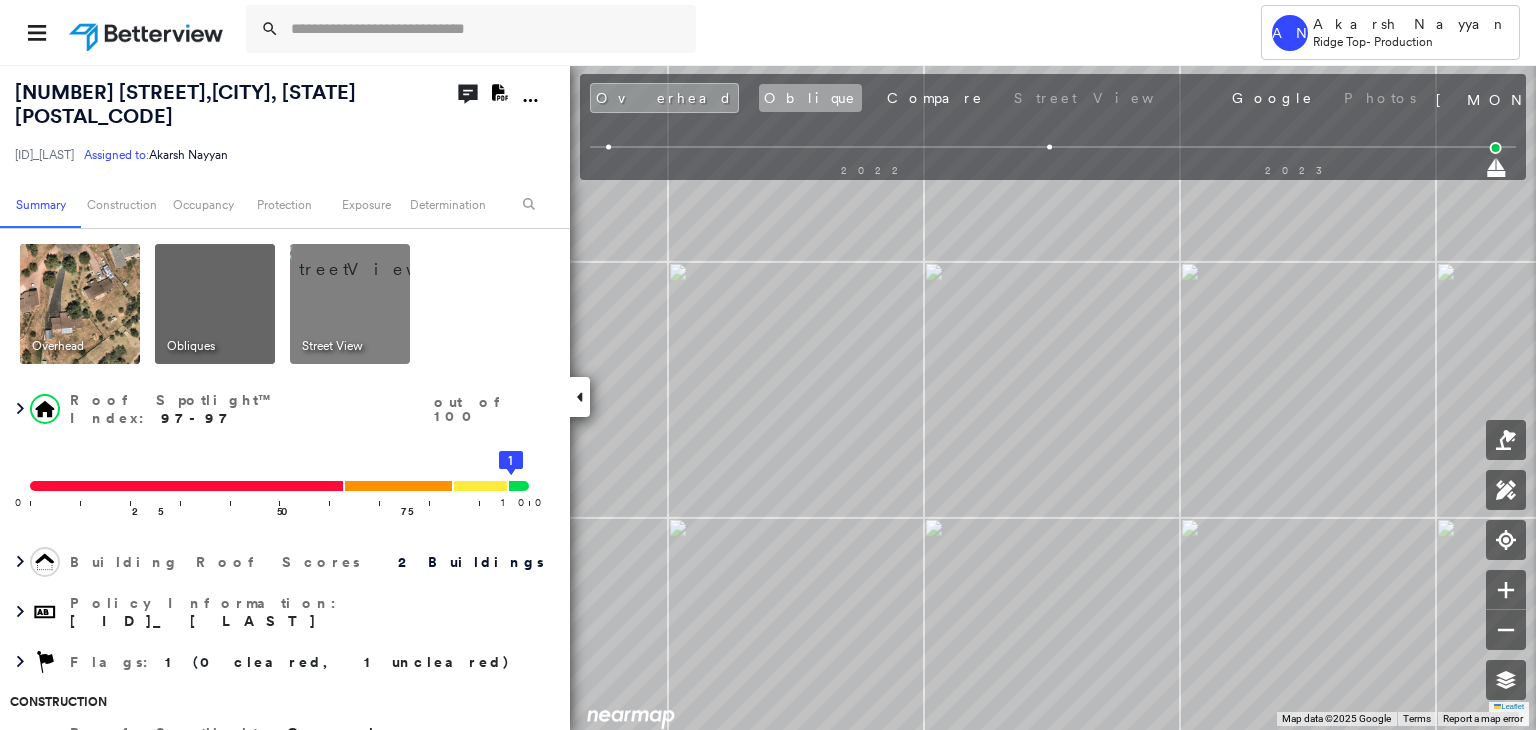 click on "Oblique" at bounding box center [810, 98] 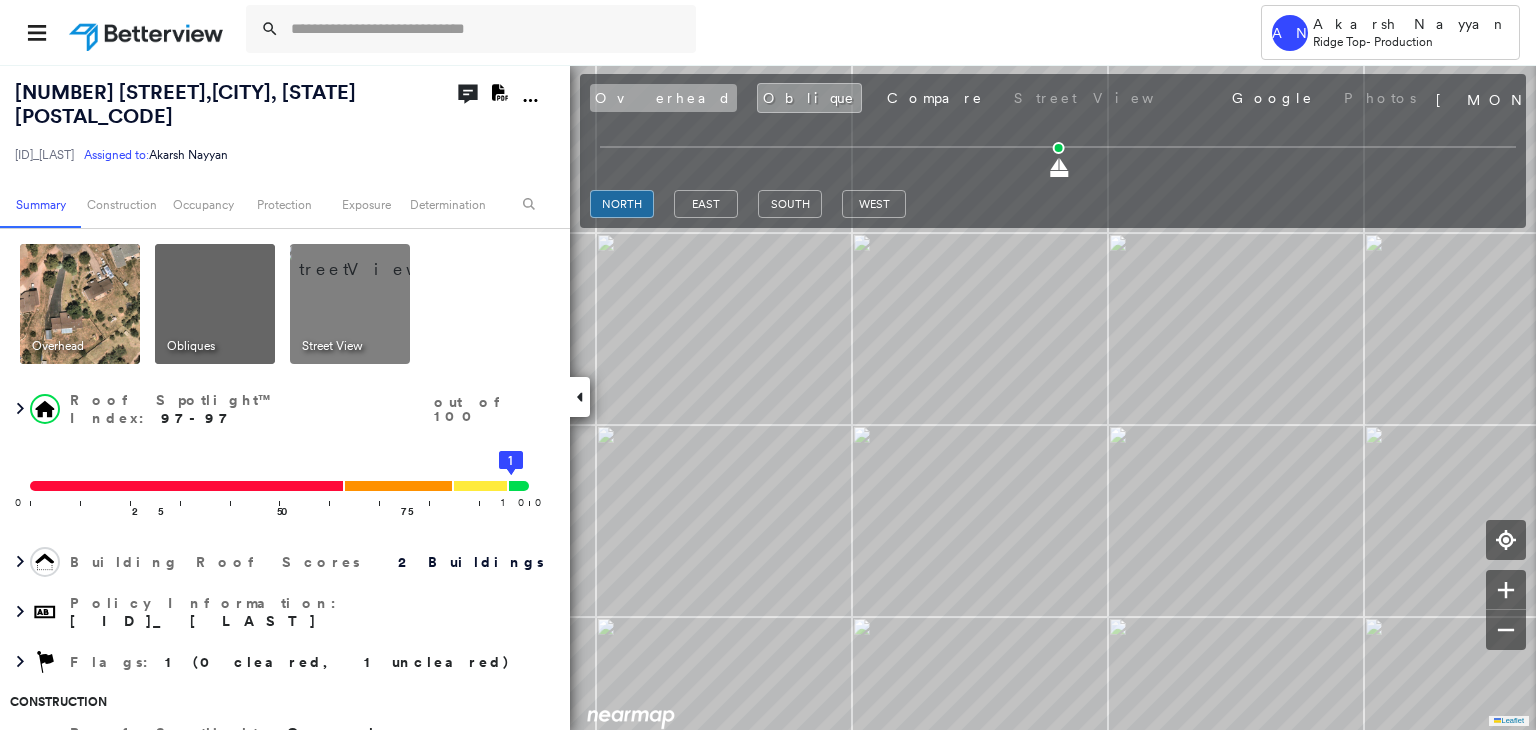 click on "Overhead" at bounding box center [663, 98] 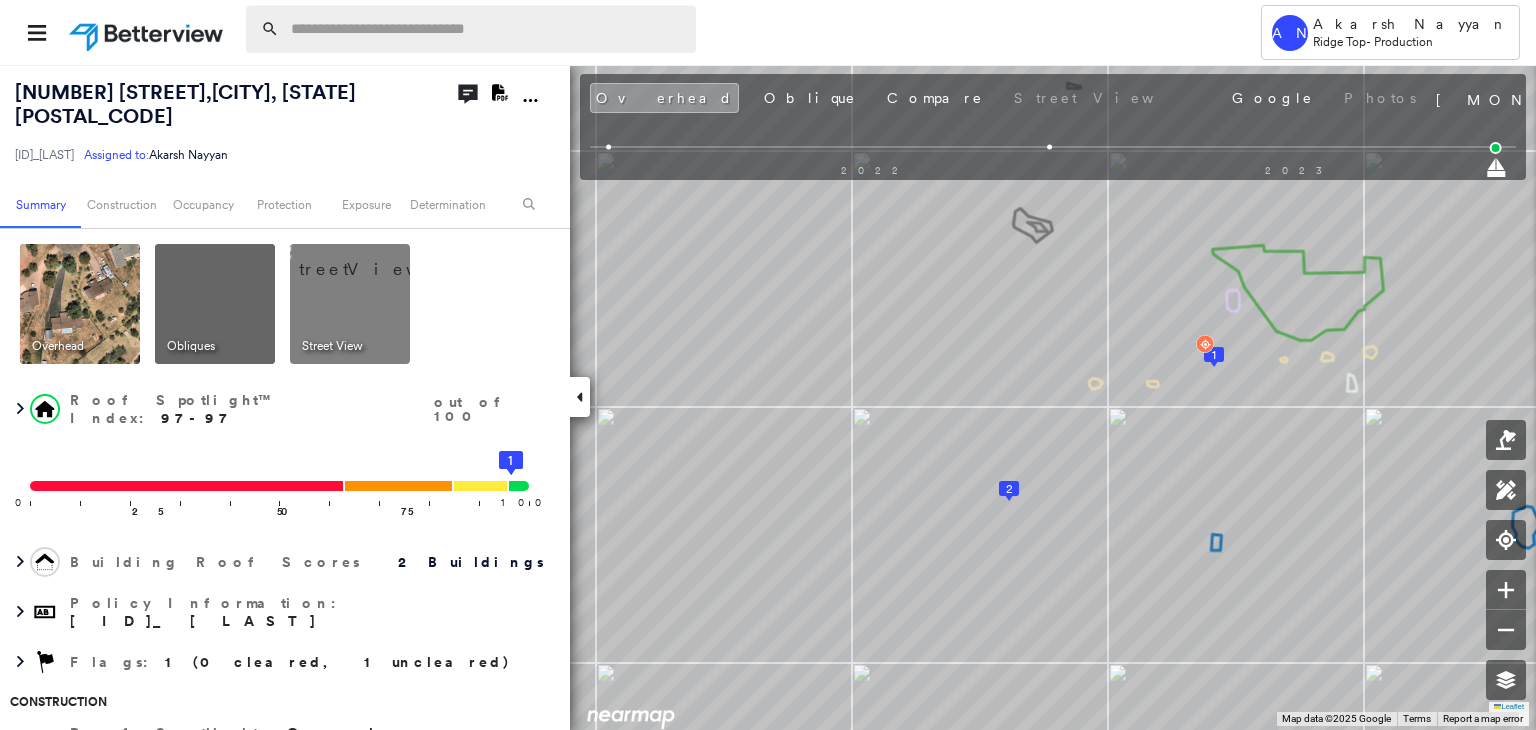 click at bounding box center (487, 29) 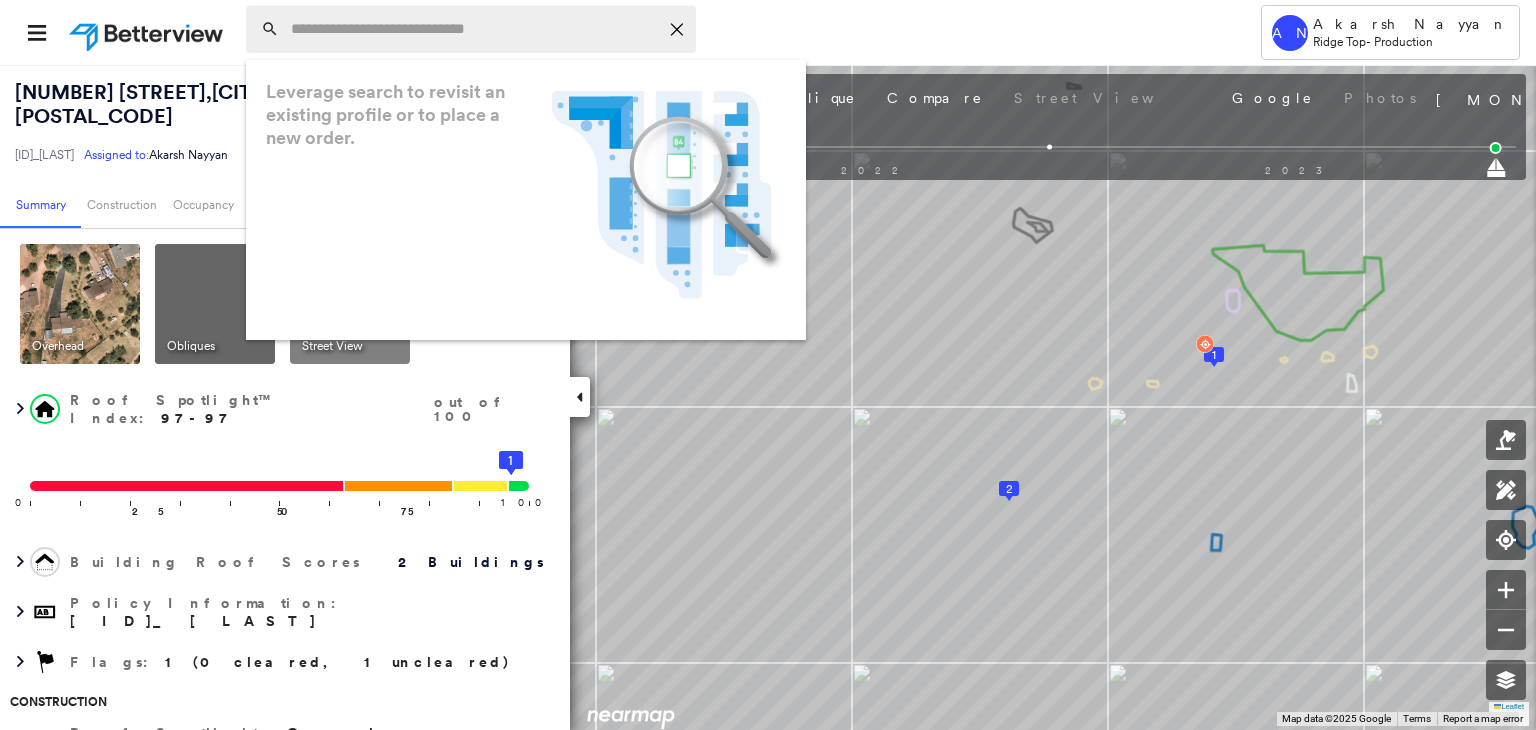 paste on "**********" 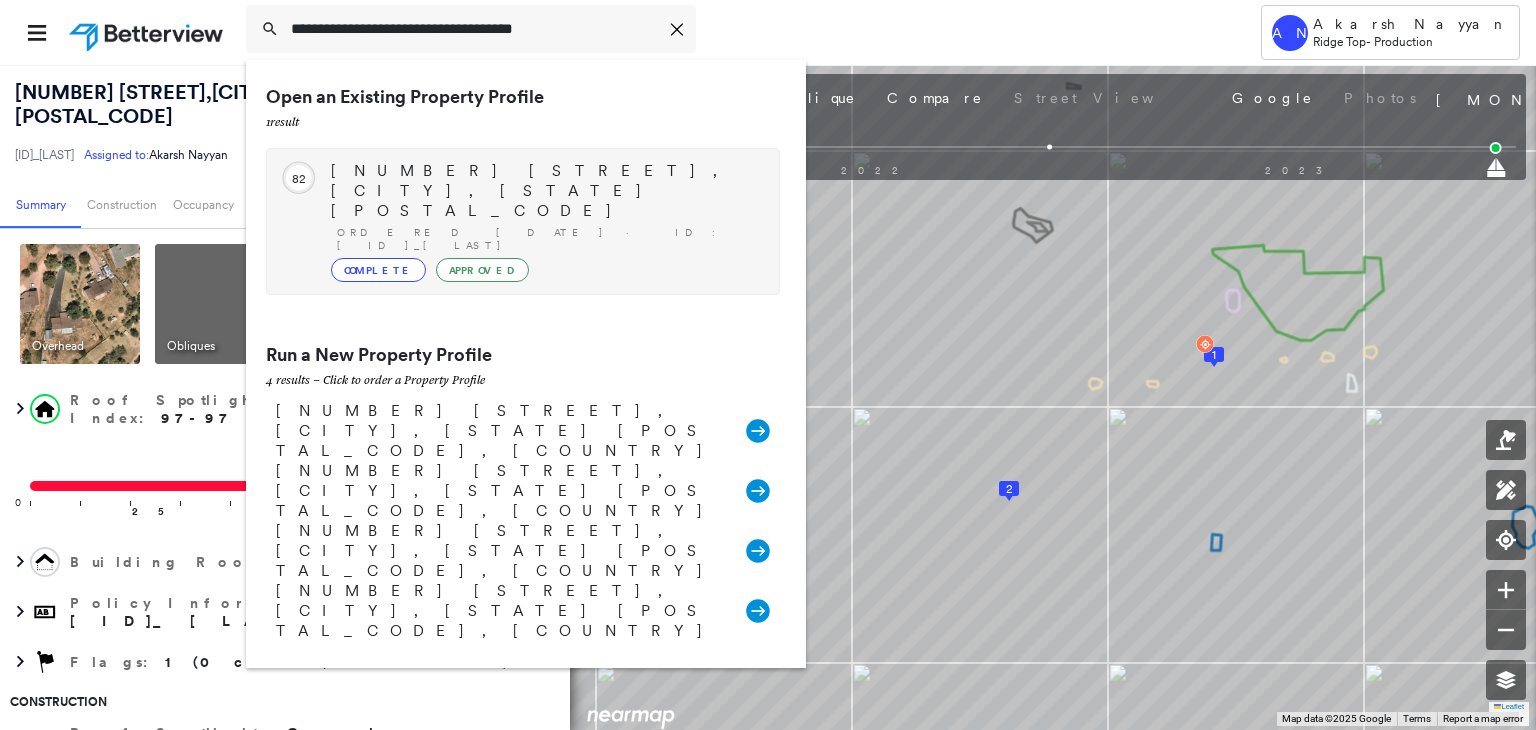 type on "**********" 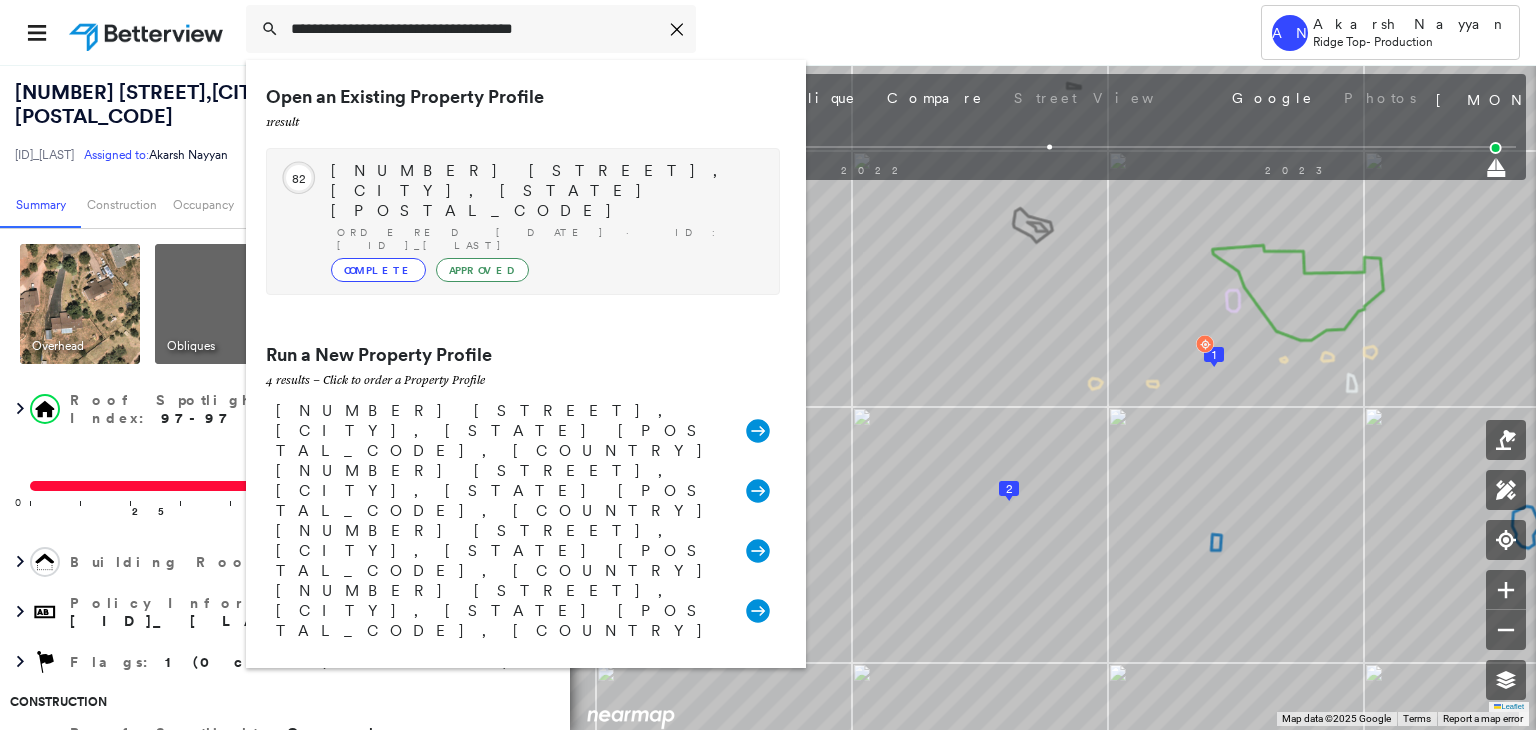 click on "Ordered [DATE] · ID: [ID]_[LAST]" at bounding box center [548, 239] 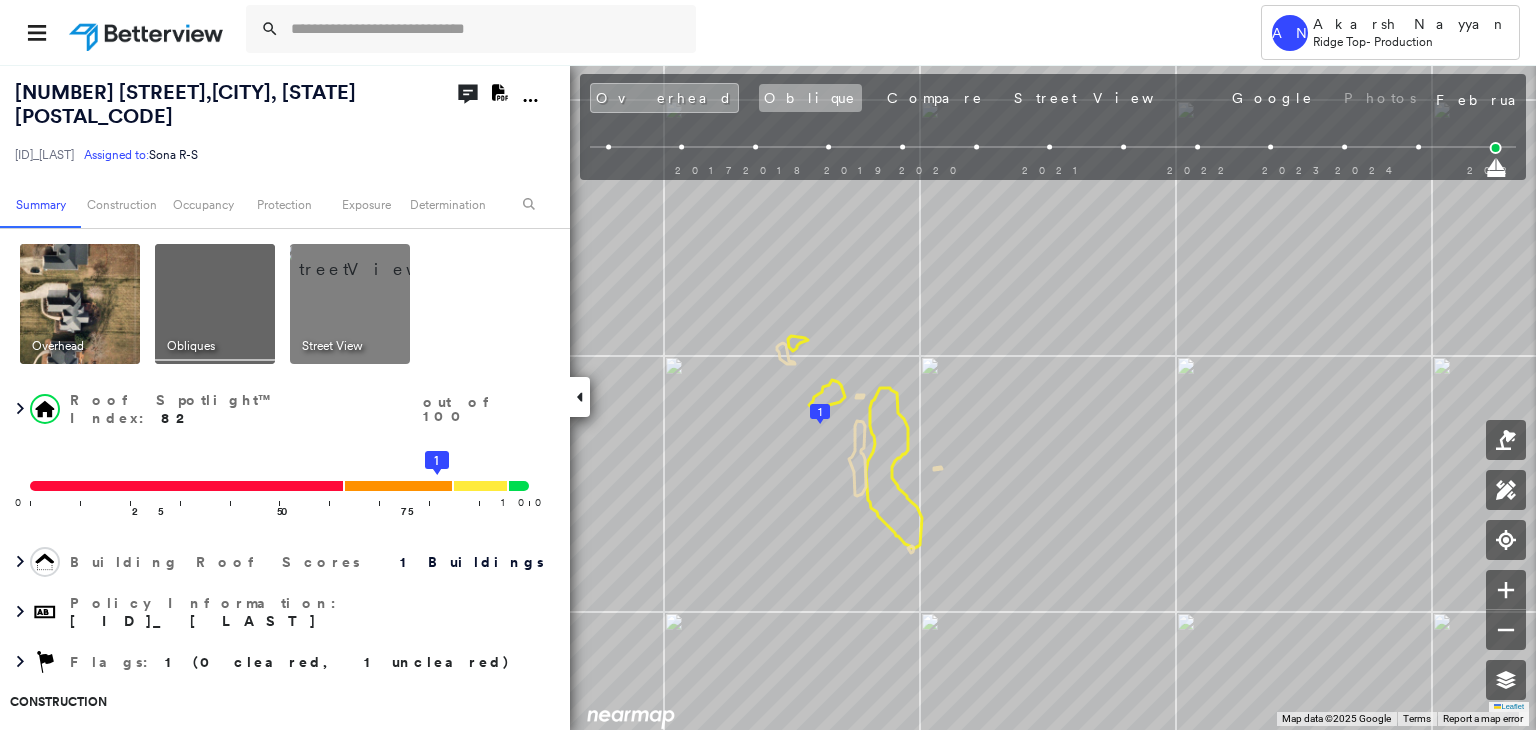 click on "Overhead Oblique Compare Street View Google Photos" at bounding box center [1005, 98] 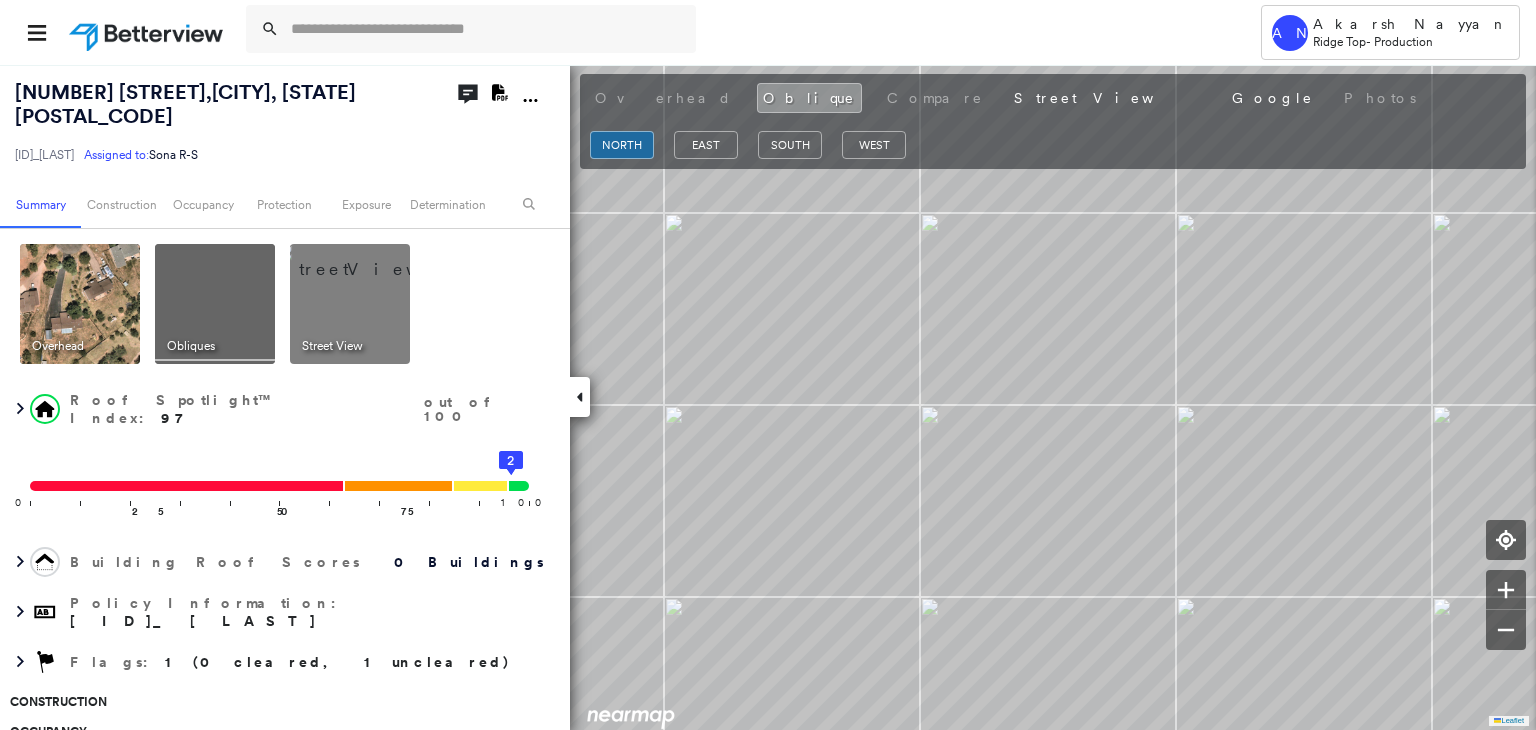 click on "north east south west" at bounding box center [1053, 145] 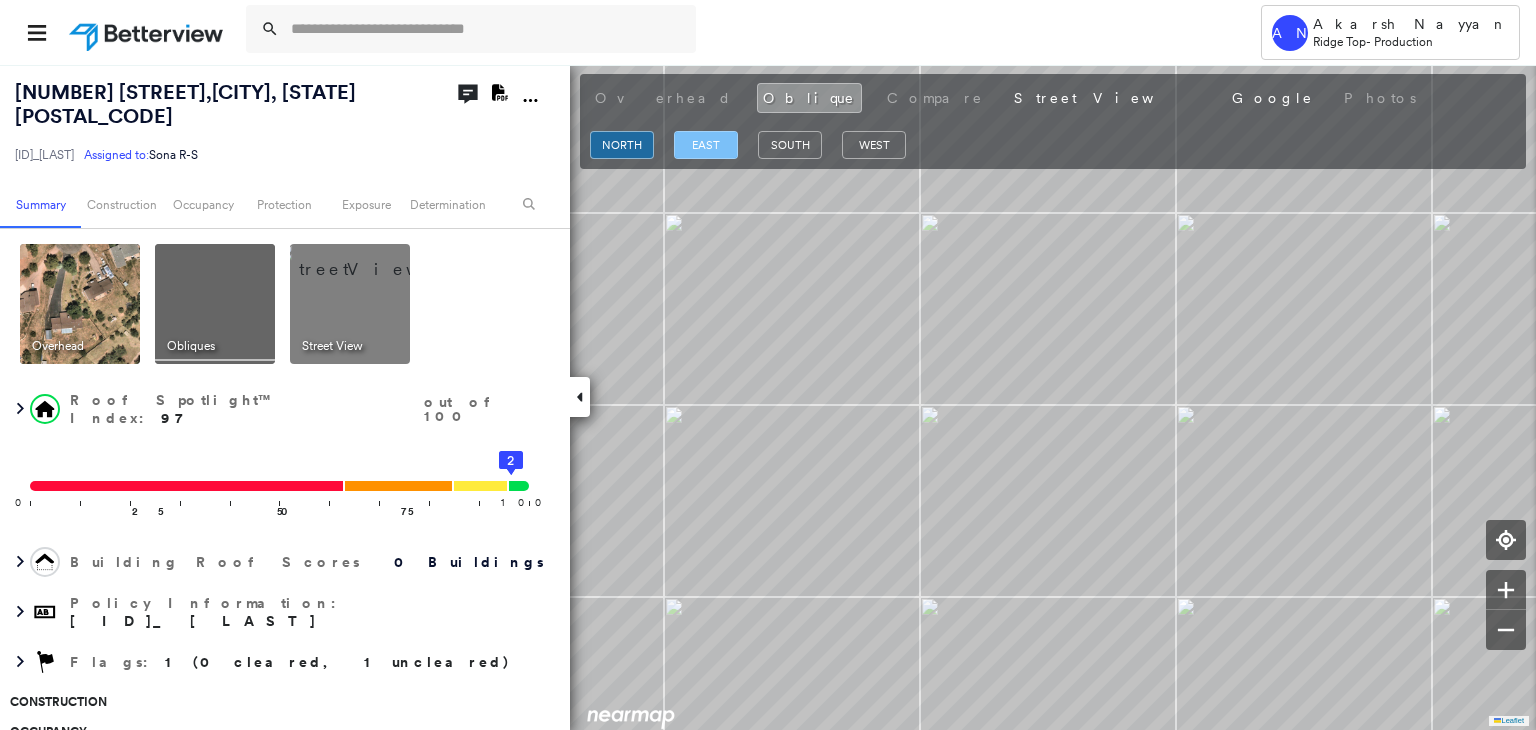 click on "east" at bounding box center (706, 145) 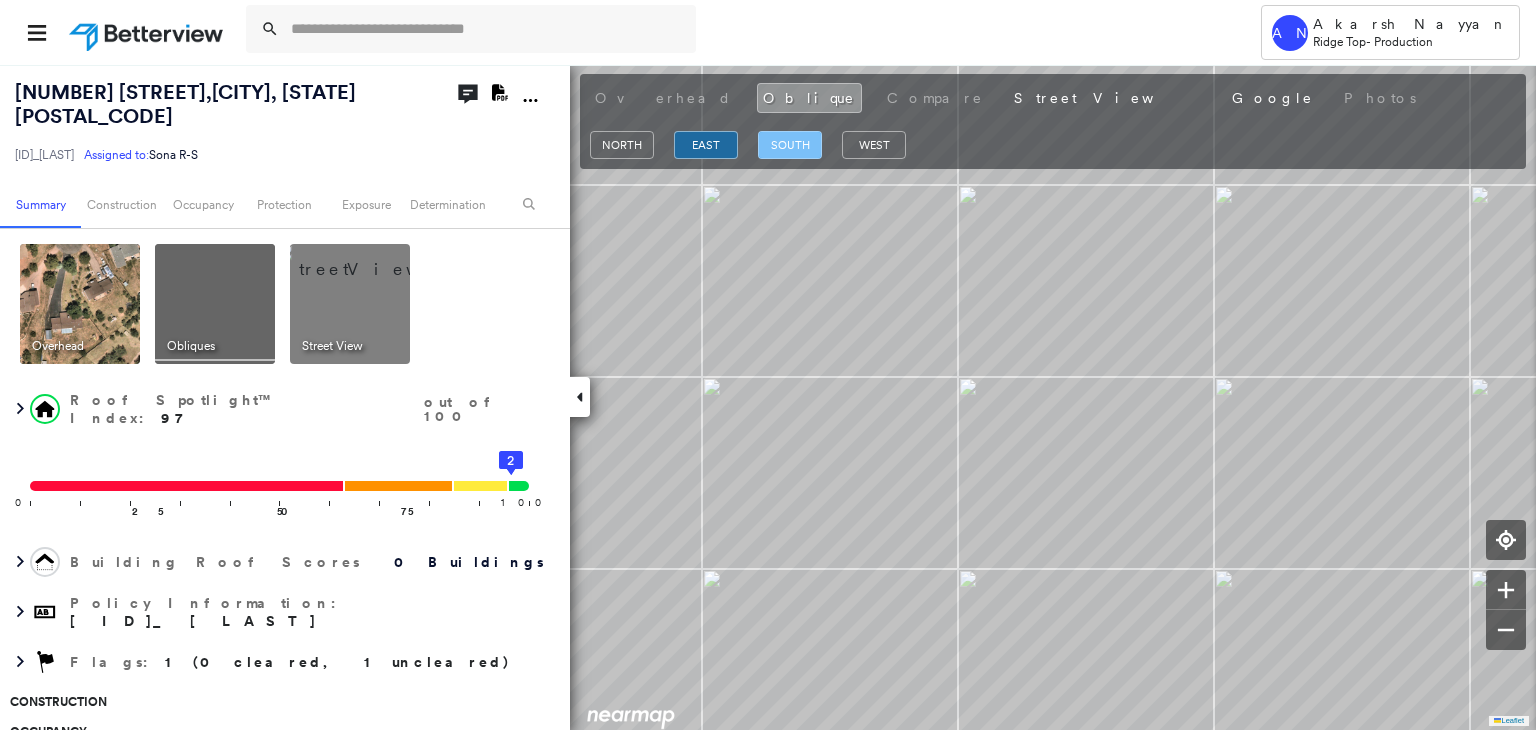 click on "south" at bounding box center [790, 145] 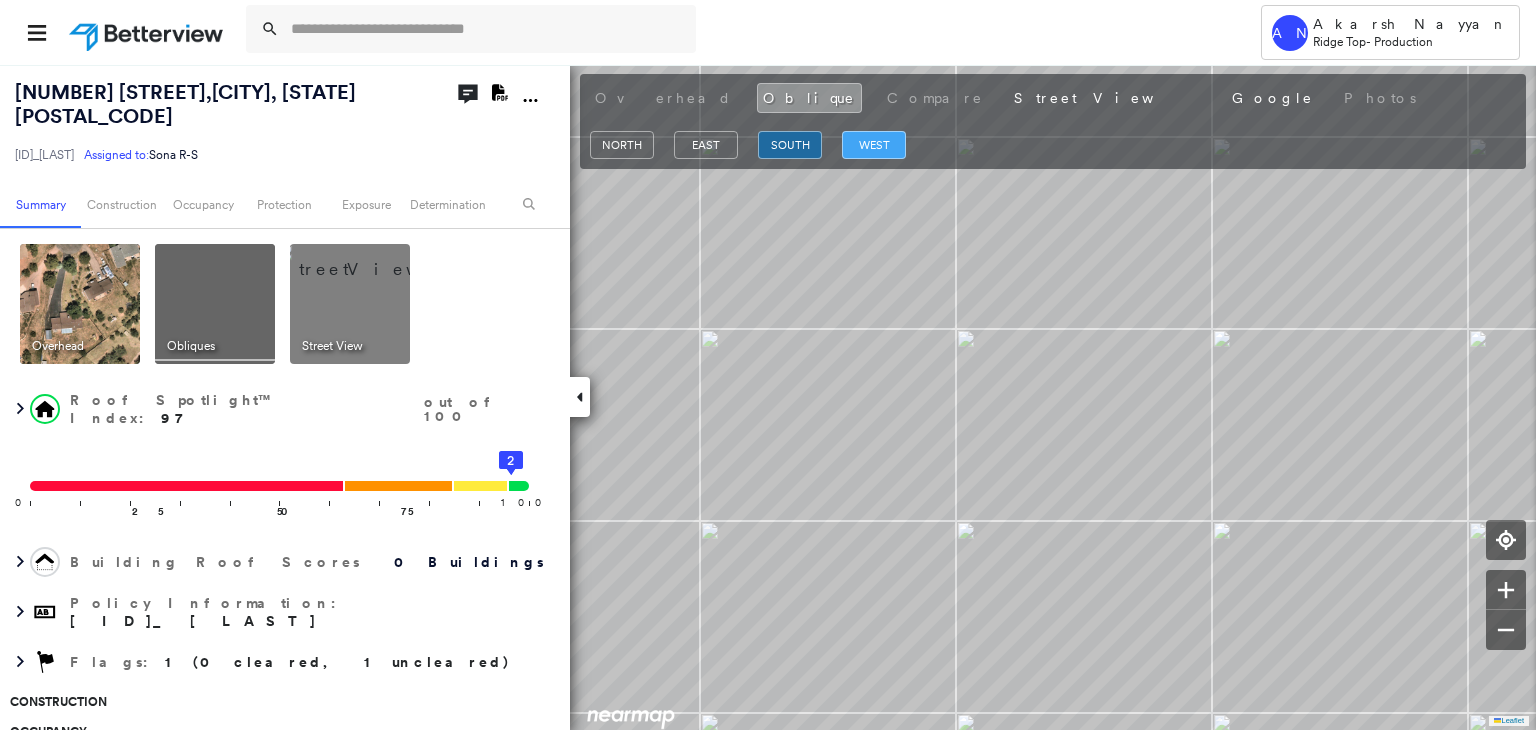 click on "west" at bounding box center [874, 145] 